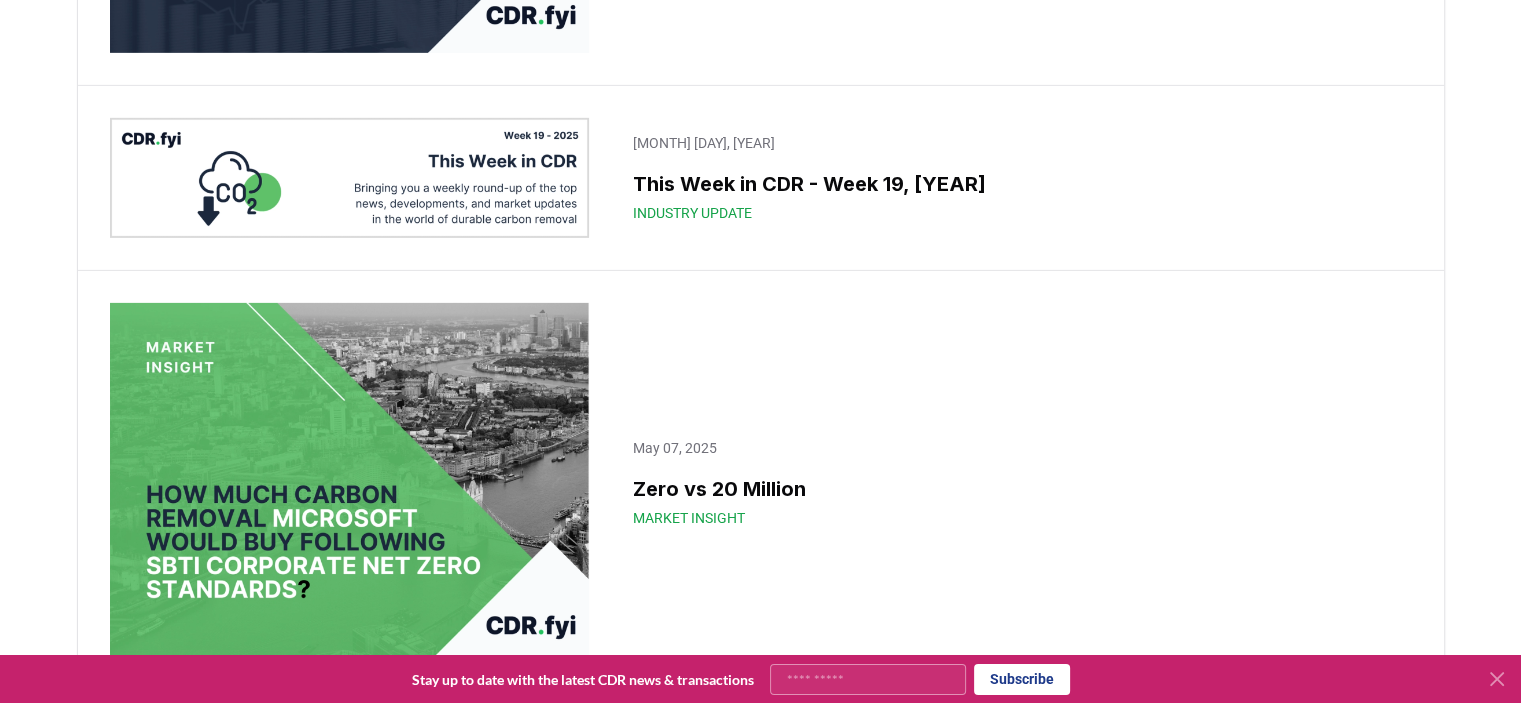scroll, scrollTop: 6668, scrollLeft: 0, axis: vertical 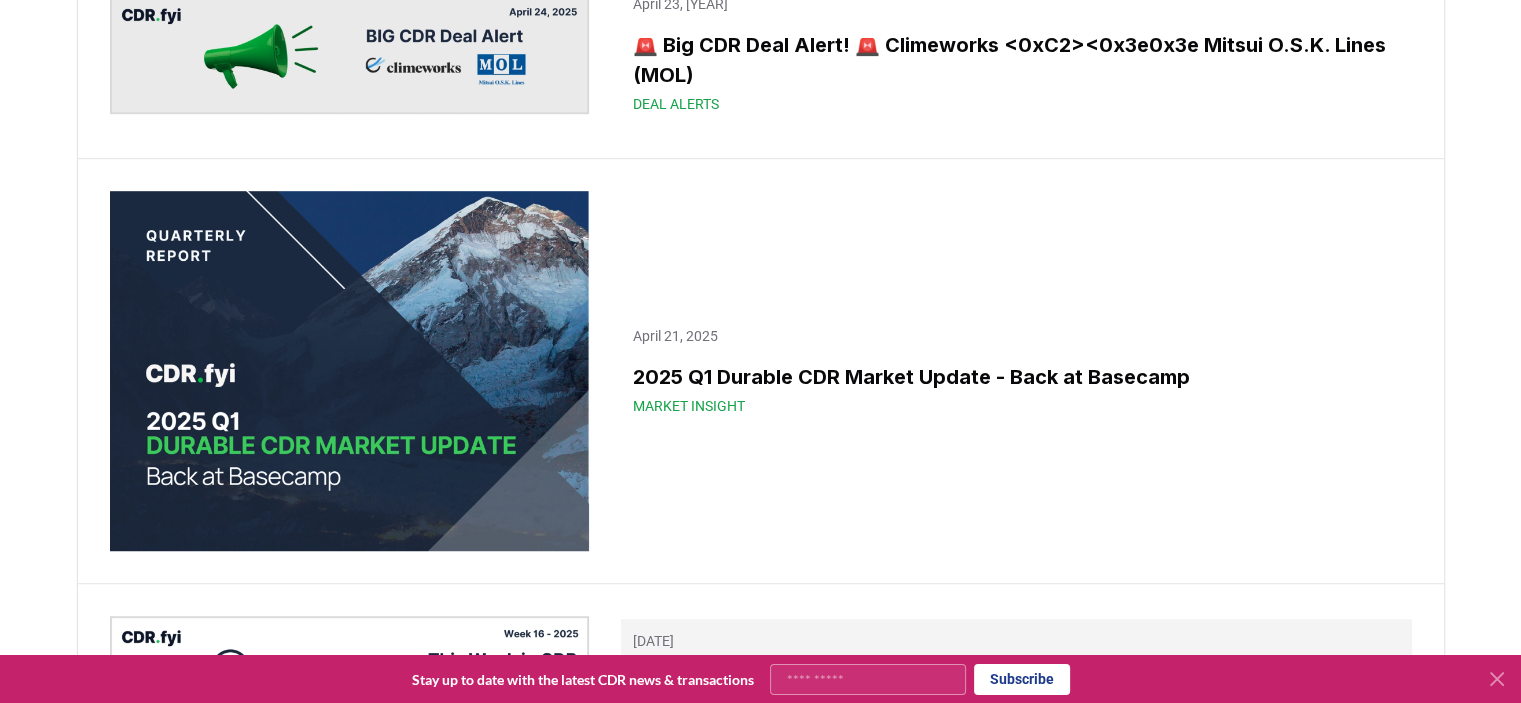 click on "This Week in CDR - Week 16, 2025" at bounding box center [1016, 682] 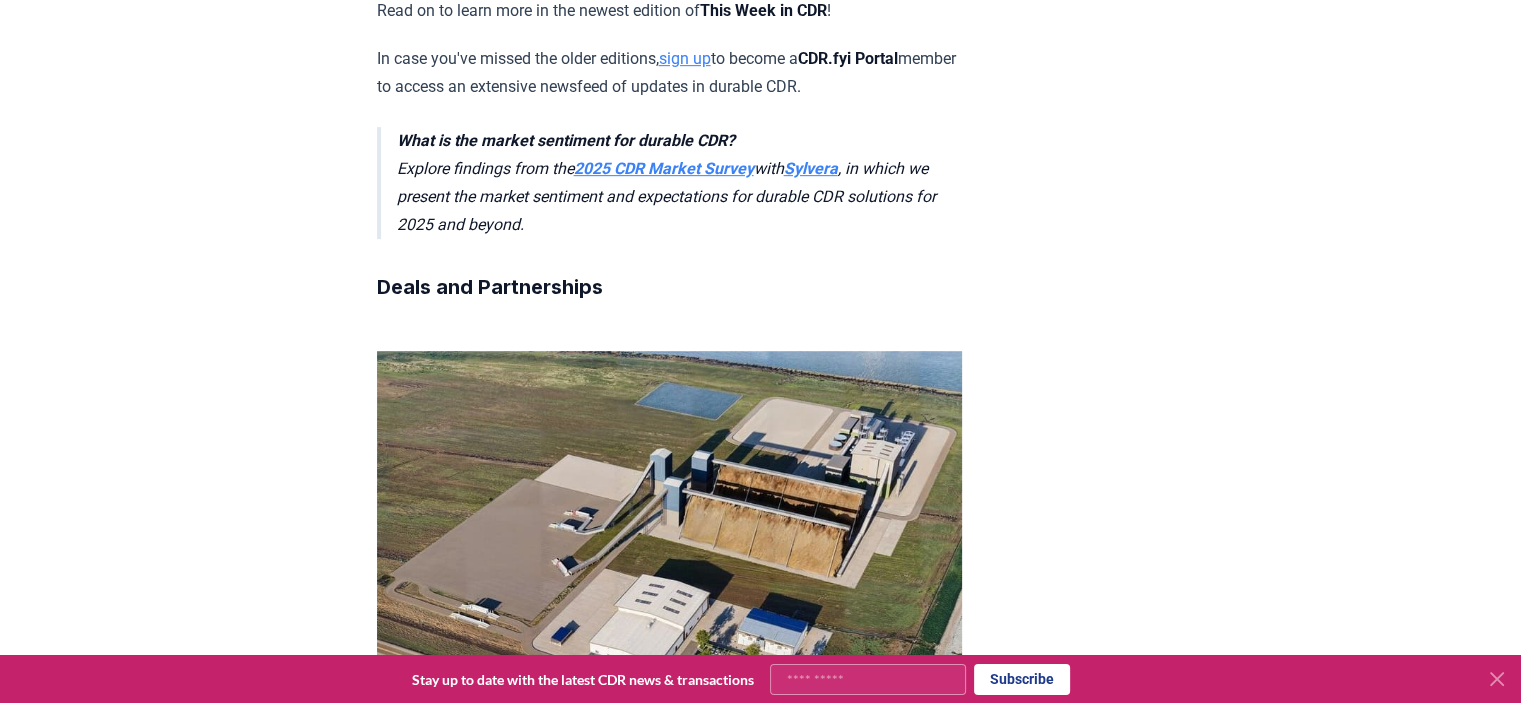 scroll, scrollTop: 667, scrollLeft: 0, axis: vertical 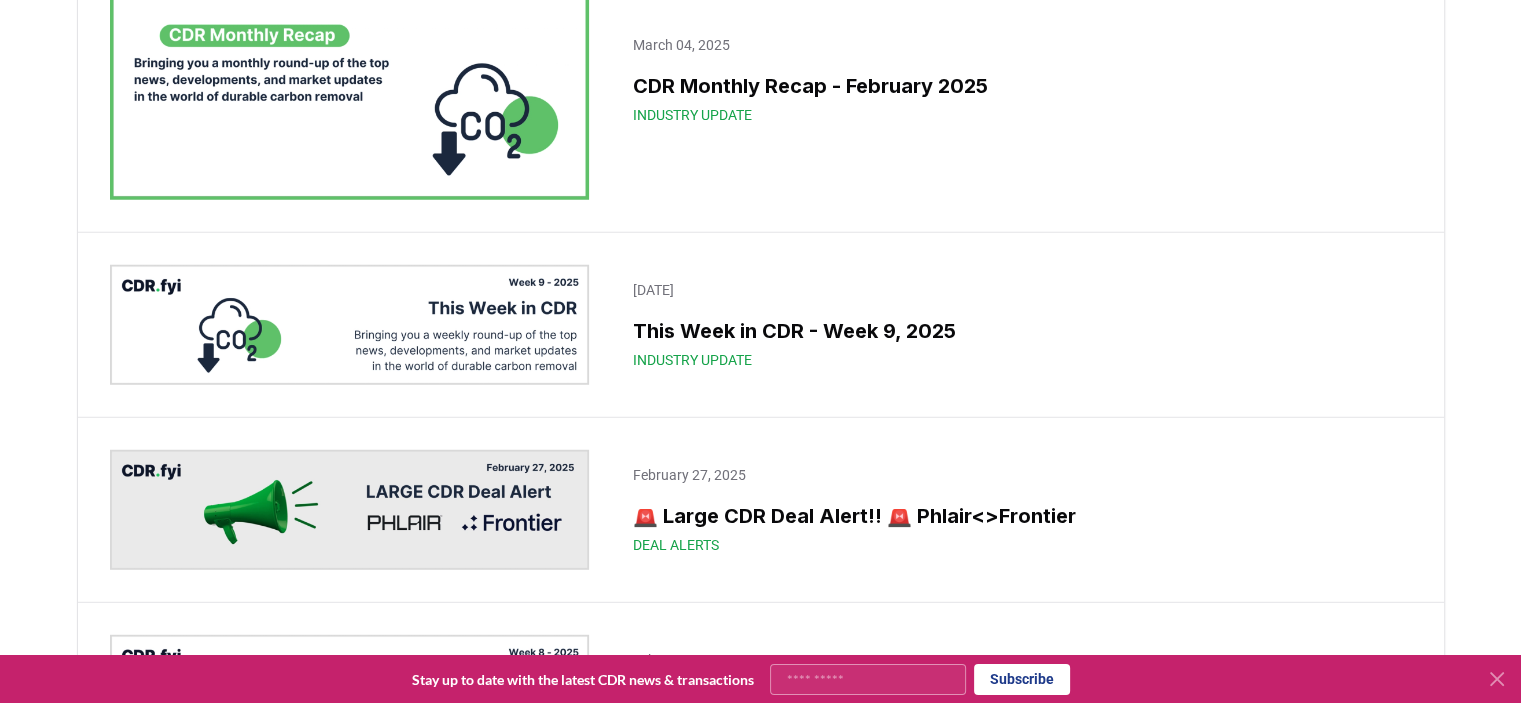 click on "[DATE]" at bounding box center [1016, 2794] 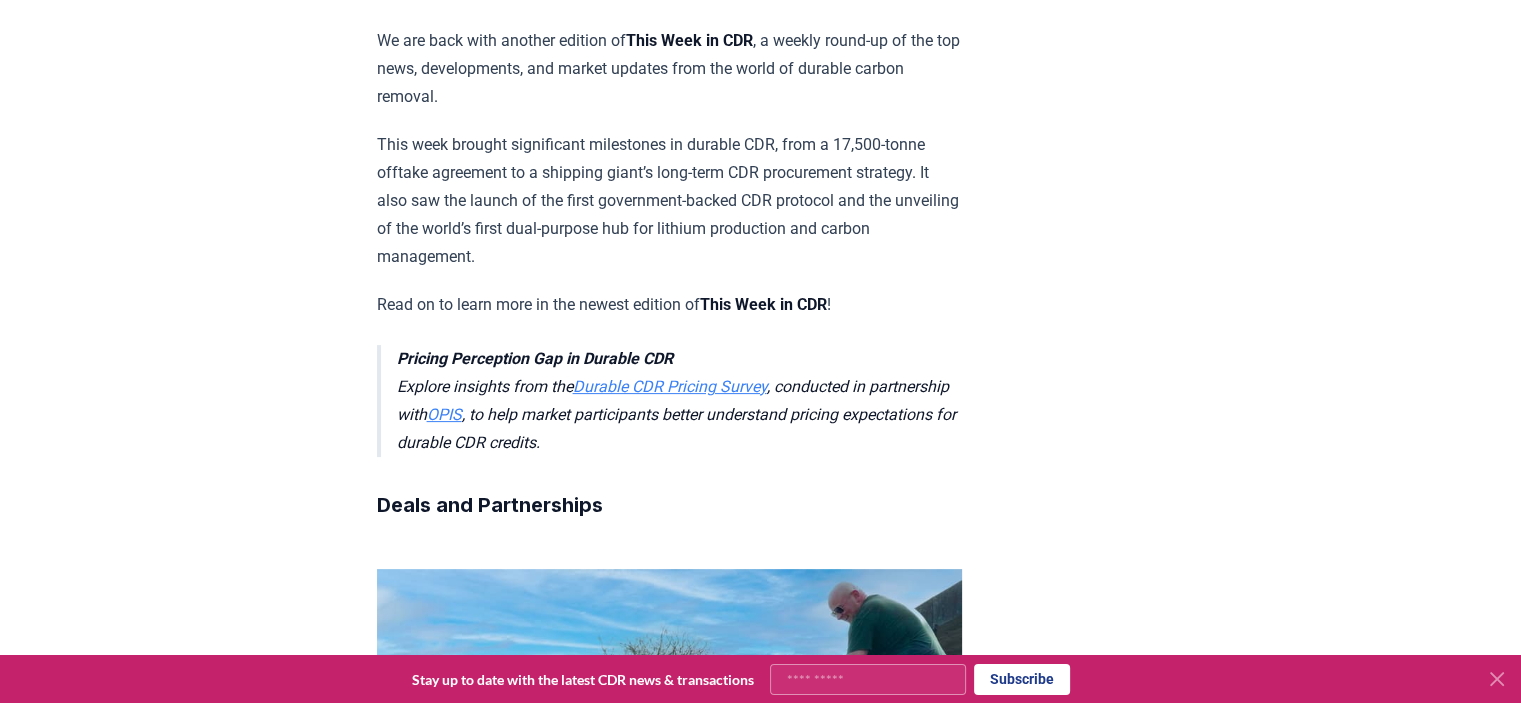 scroll, scrollTop: 400, scrollLeft: 0, axis: vertical 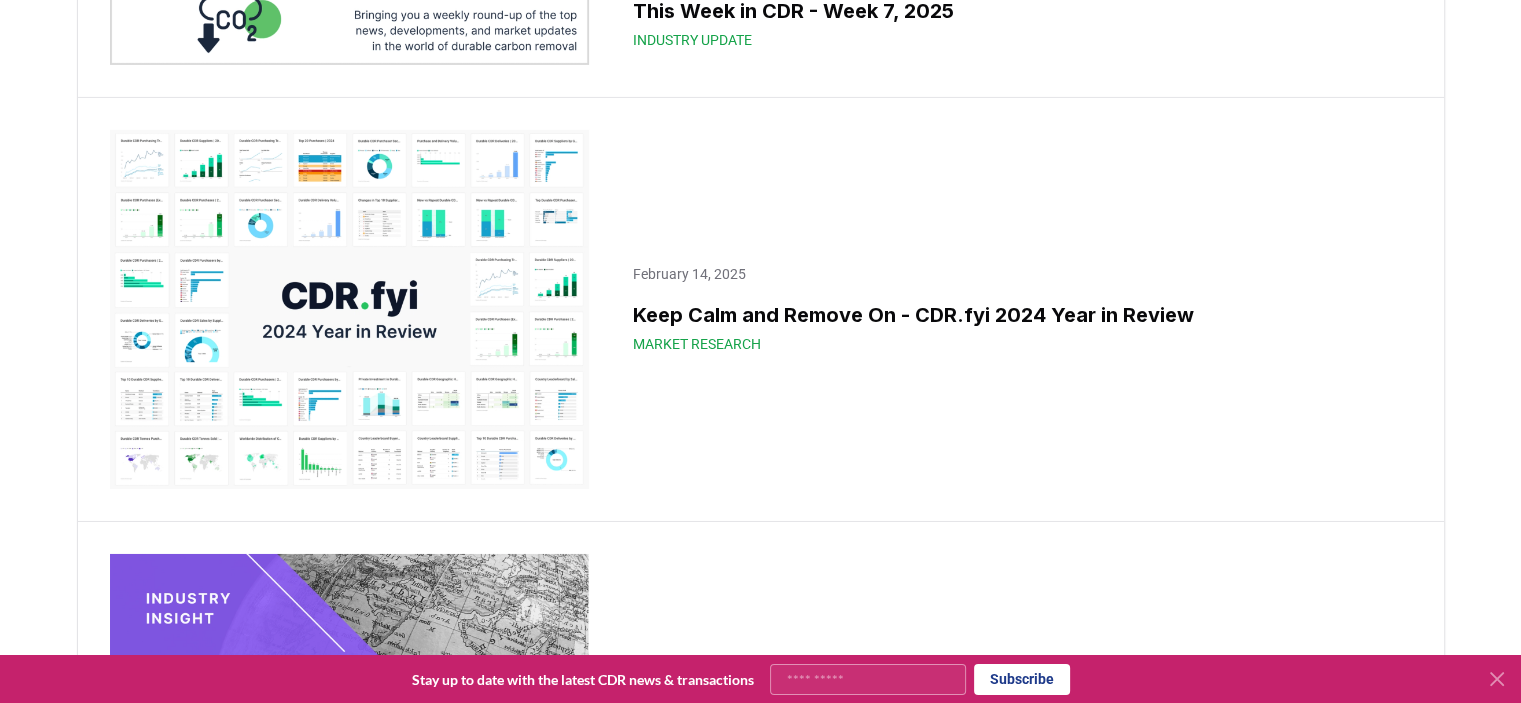 click on "This Week in CDR - Week 3, 2025 Industry Update" at bounding box center (1016, 2711) 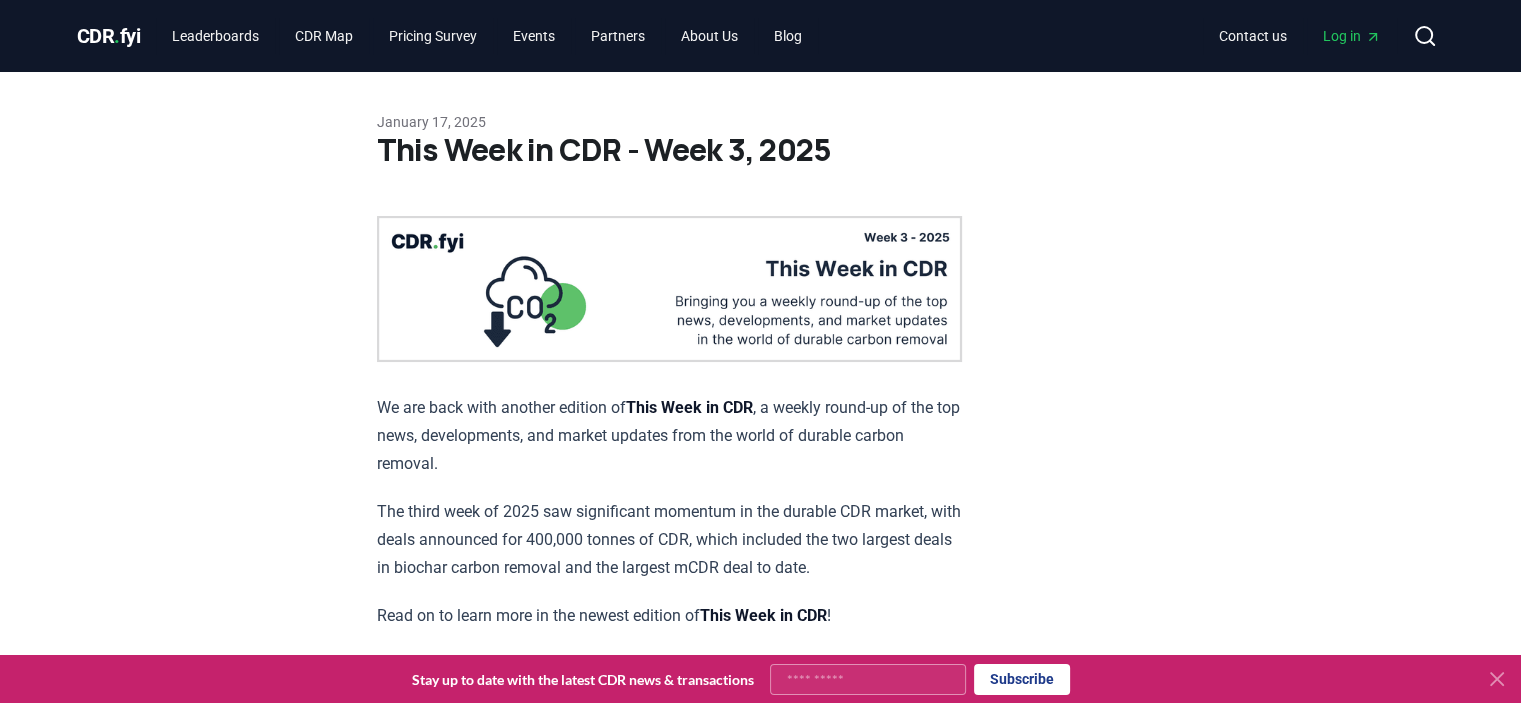 scroll, scrollTop: 400, scrollLeft: 0, axis: vertical 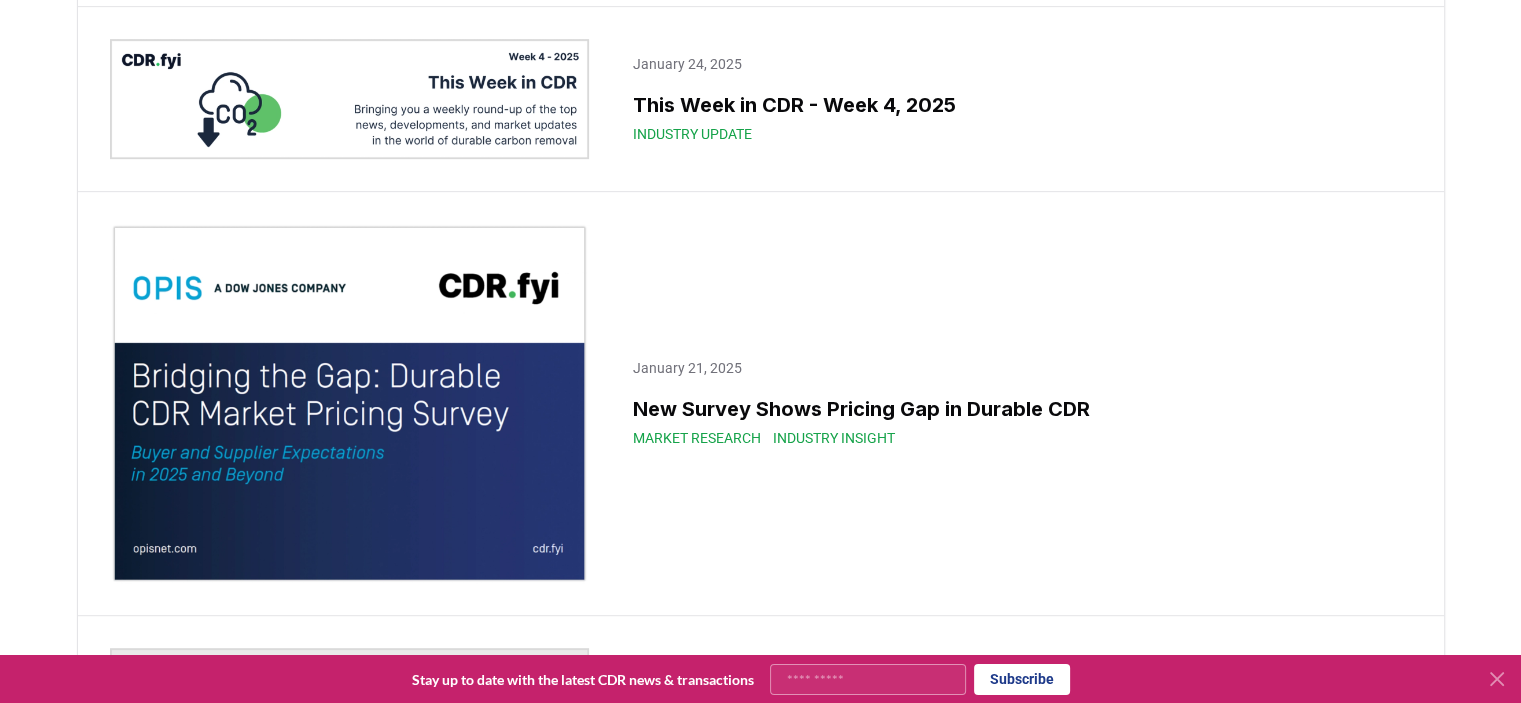 click on "December 20, [YEAR] This Week in CDR - Week 51, [YEAR] Industry Update" at bounding box center (1016, 2756) 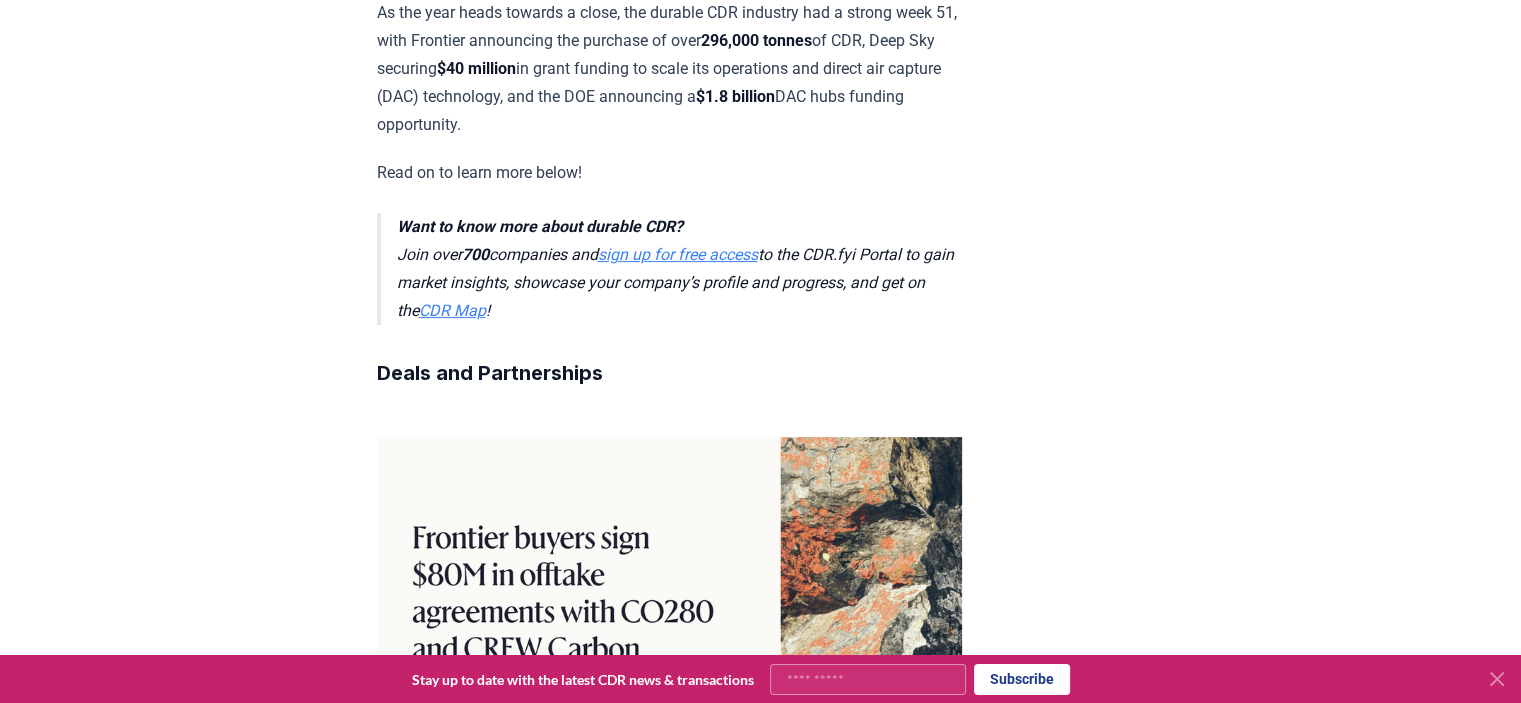 scroll, scrollTop: 500, scrollLeft: 0, axis: vertical 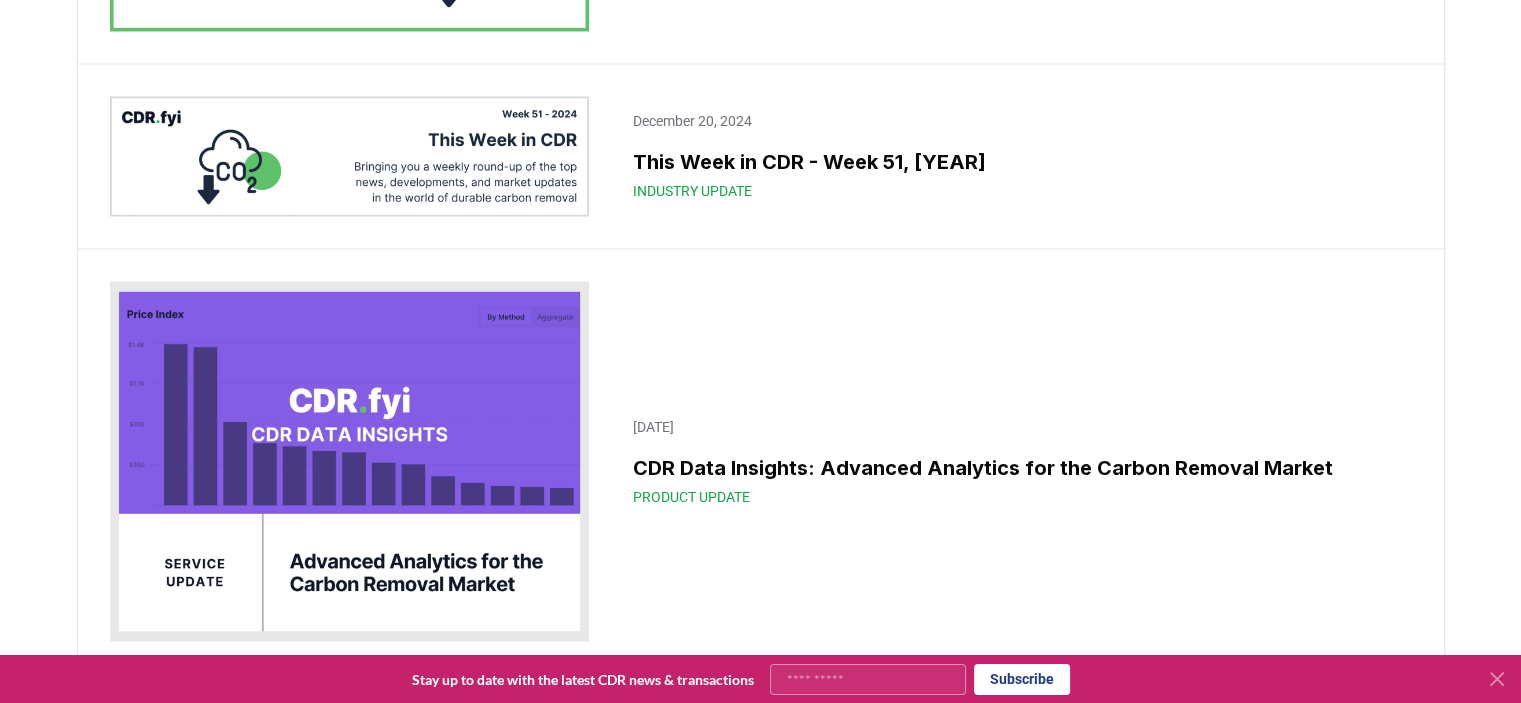 click on "This Week in CDR - Week 46, [YEAR]" at bounding box center (1016, 2666) 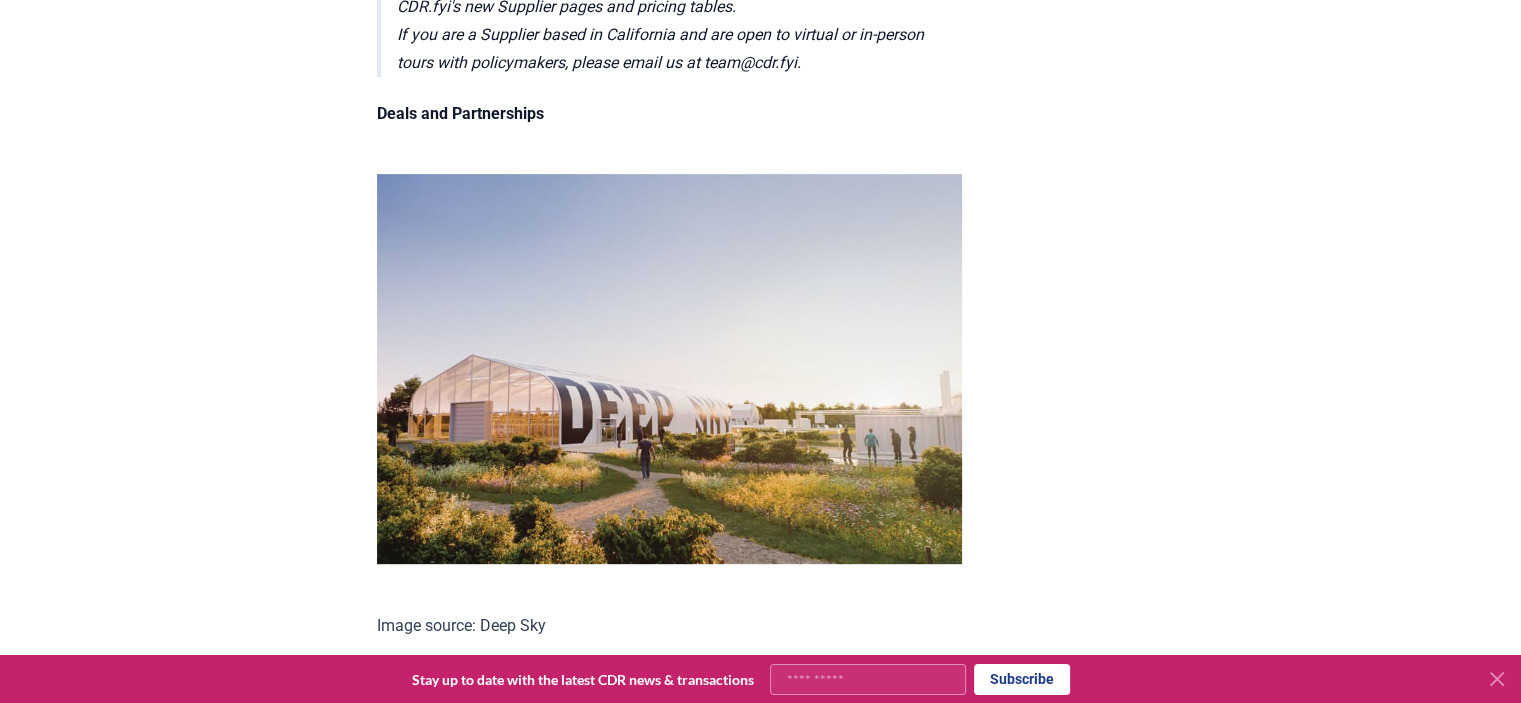 scroll, scrollTop: 1100, scrollLeft: 0, axis: vertical 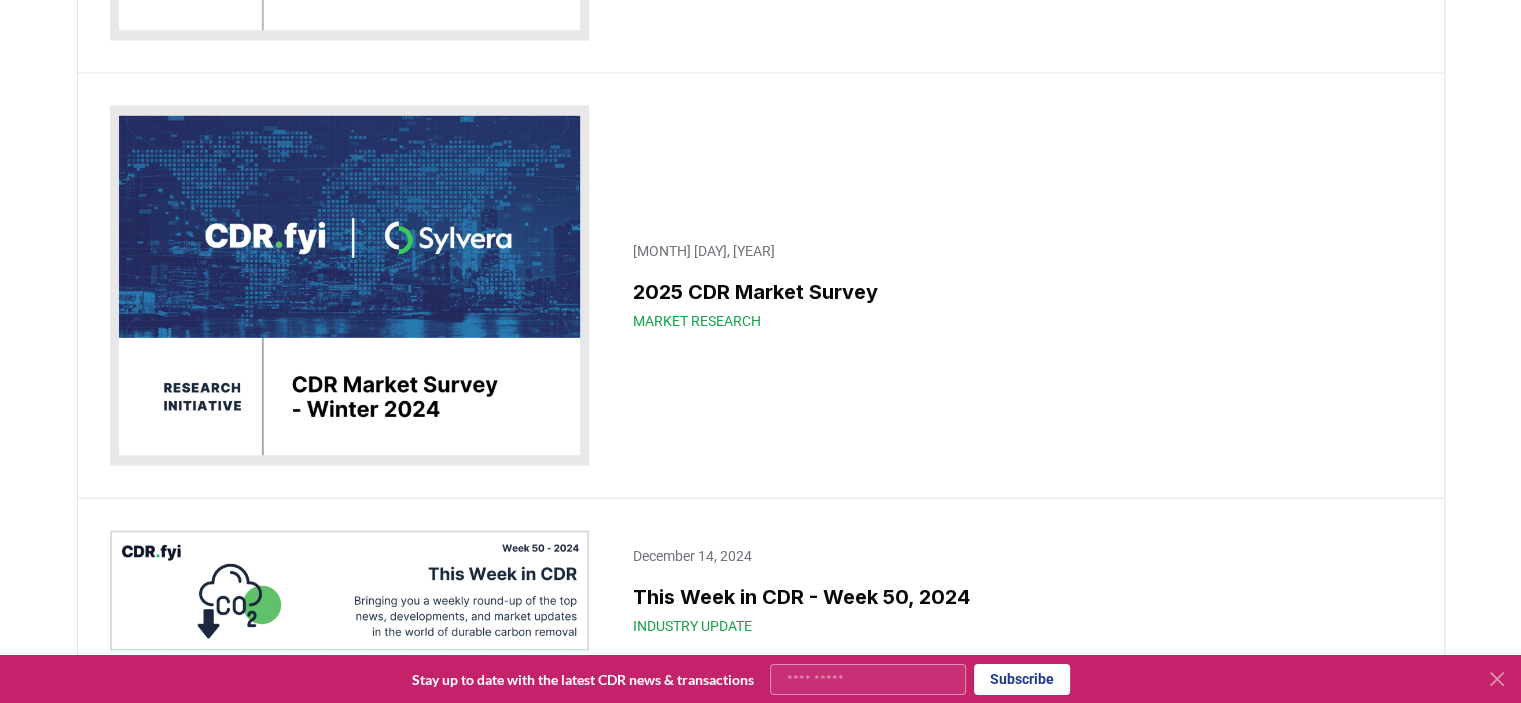 click on "This Week in CDR - Week 45, 2024" at bounding box center (1016, 2676) 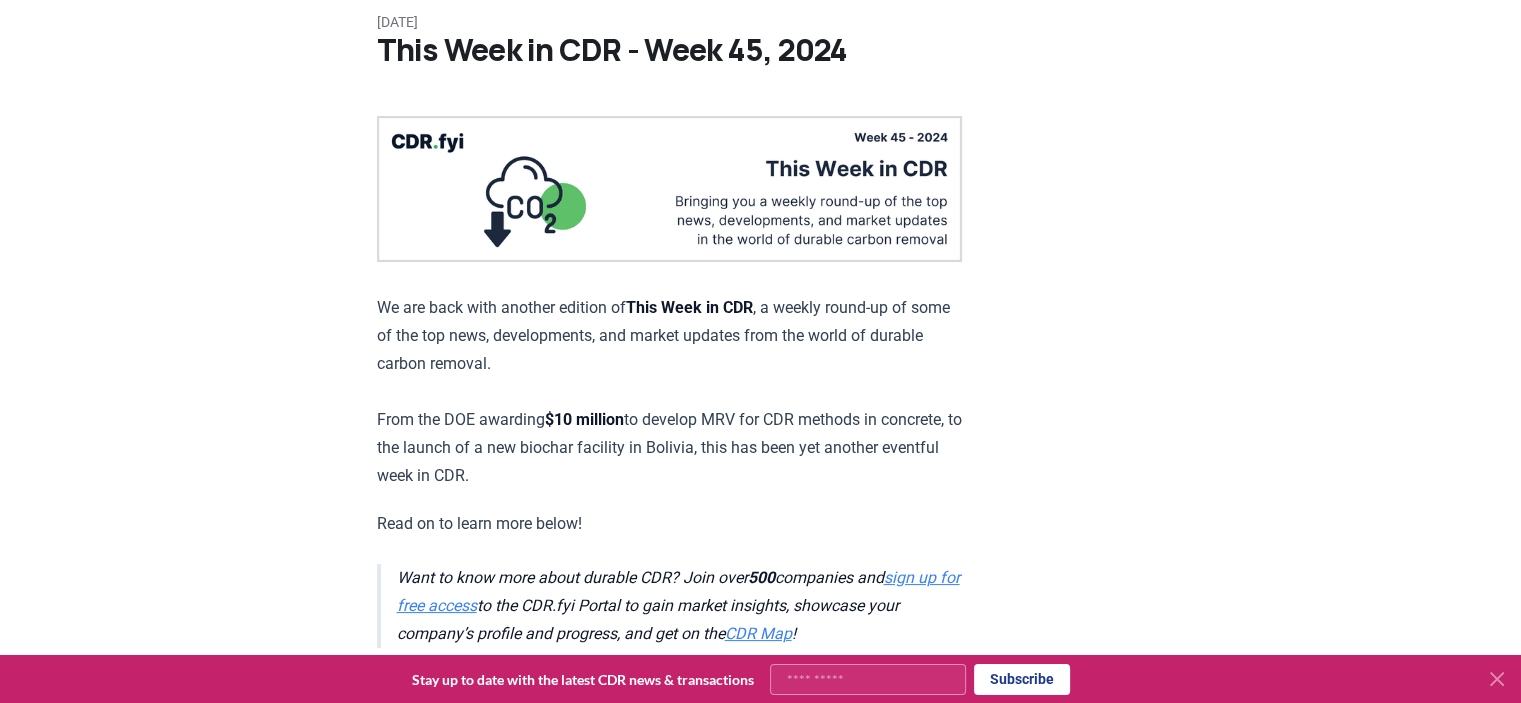 scroll, scrollTop: 500, scrollLeft: 0, axis: vertical 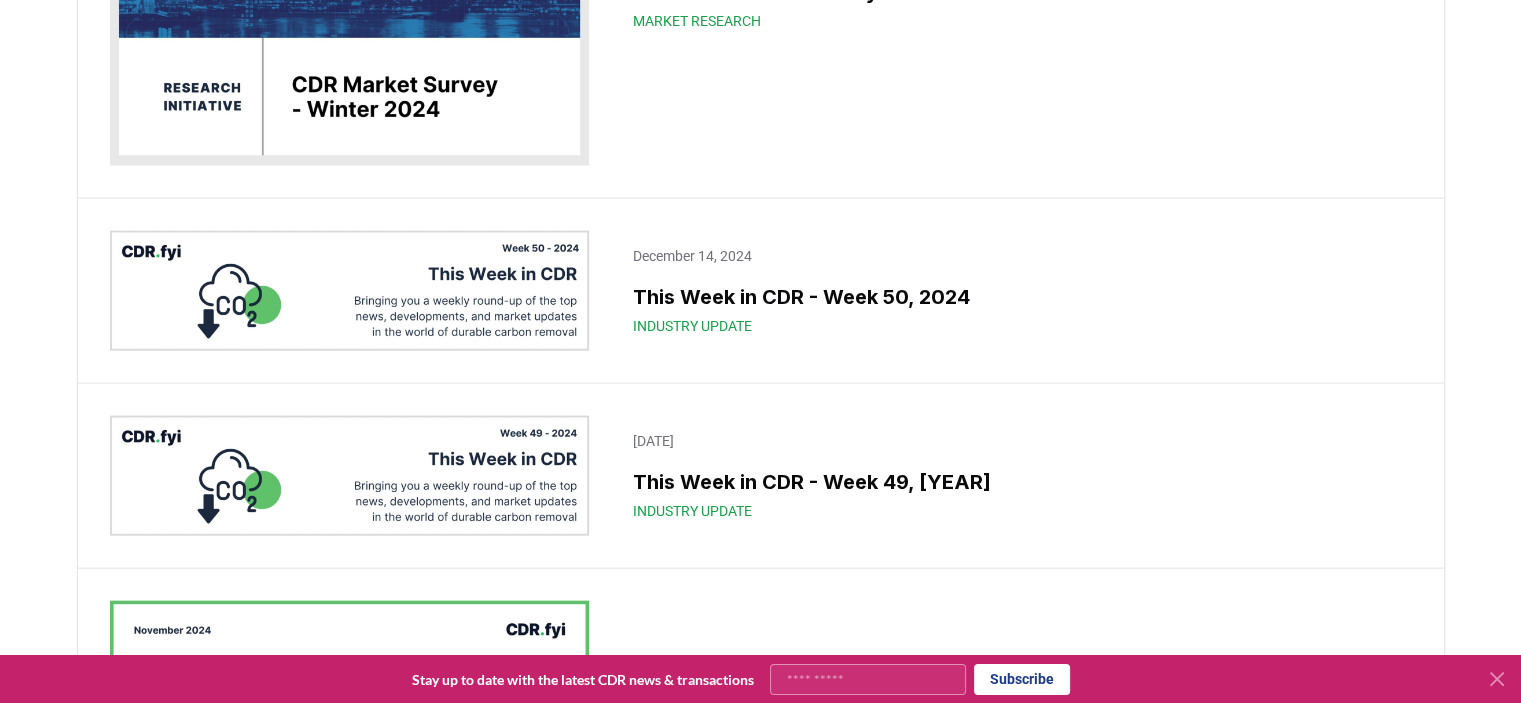 click on "CDR Monthly Recap - October 2024" at bounding box center [1016, 2621] 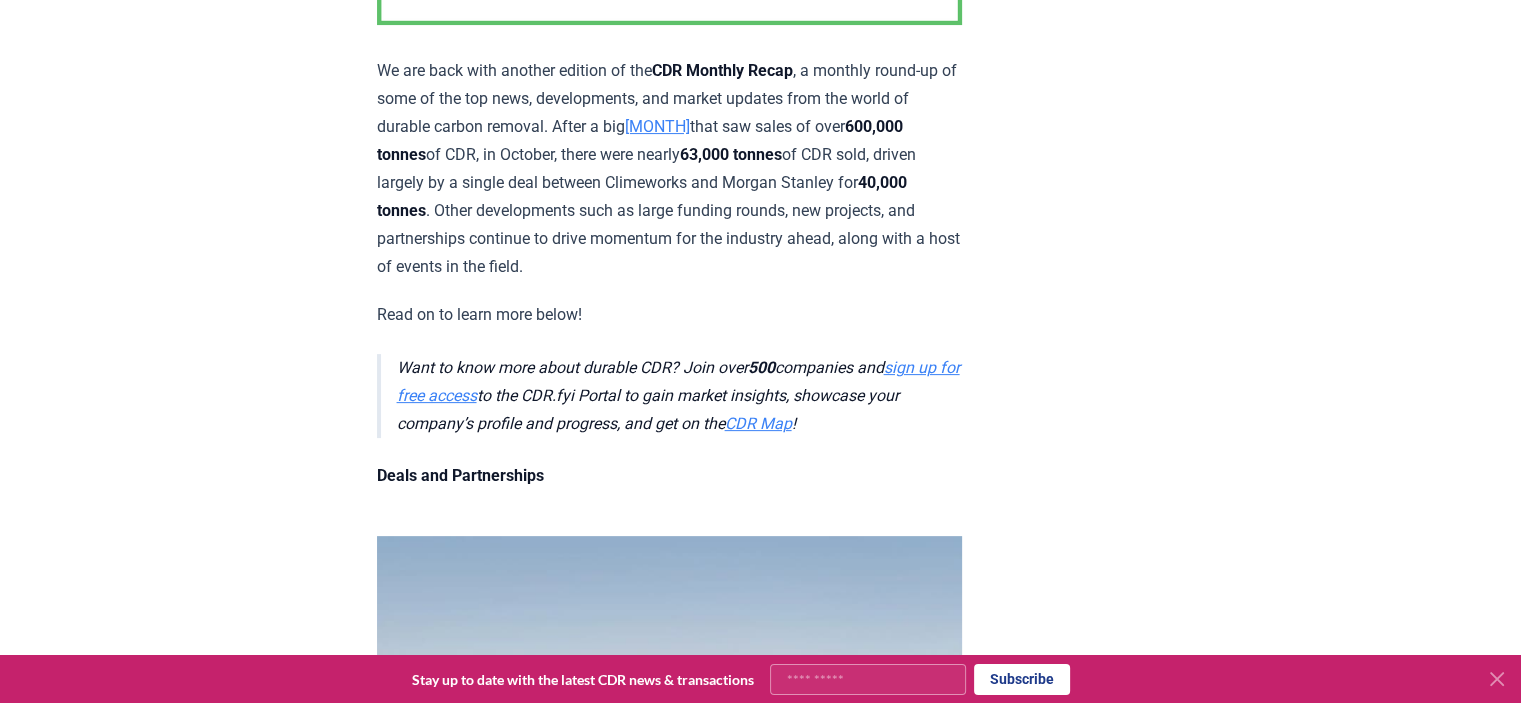scroll, scrollTop: 500, scrollLeft: 0, axis: vertical 